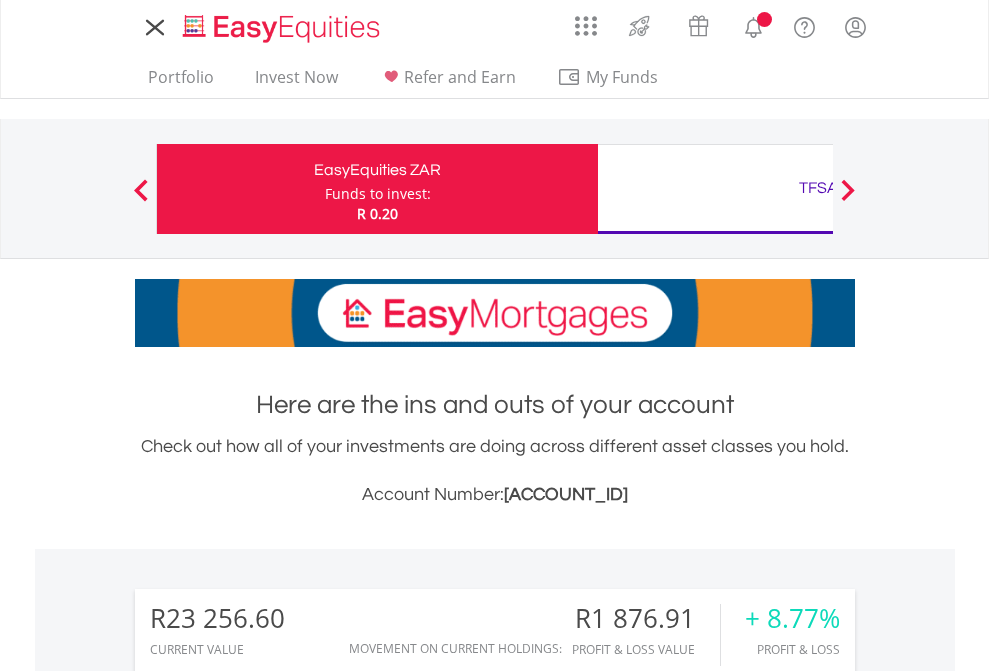 scroll, scrollTop: 0, scrollLeft: 0, axis: both 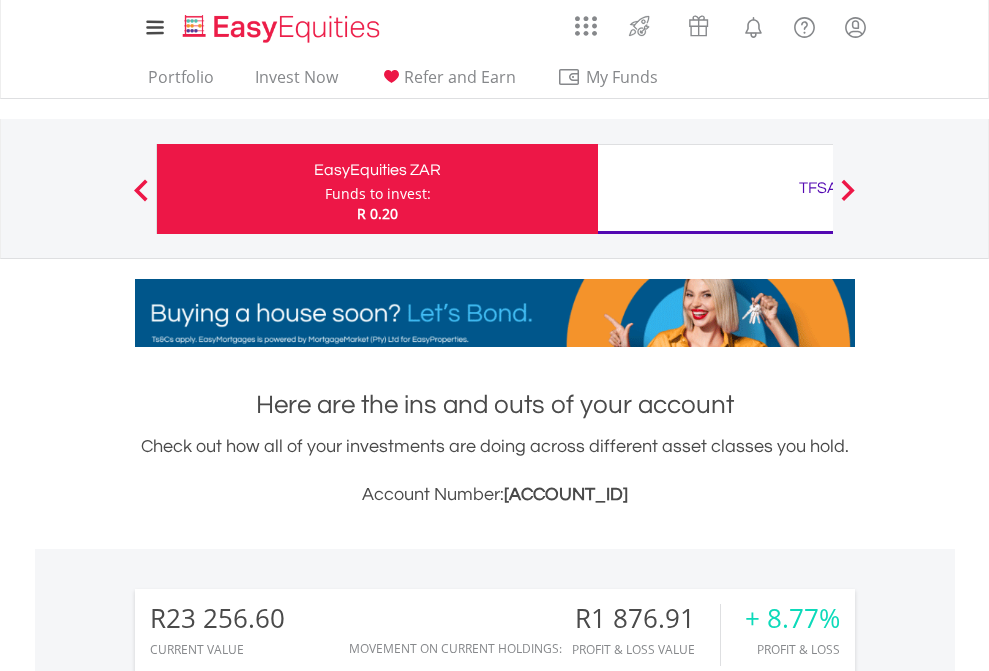 click on "Funds to invest:" at bounding box center (378, 194) 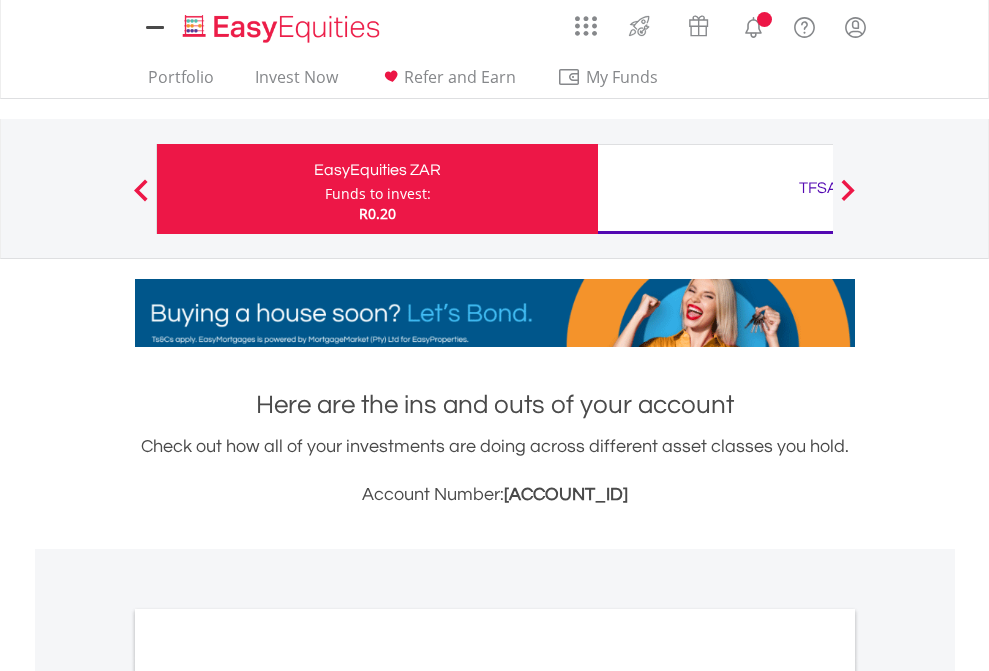 scroll, scrollTop: 0, scrollLeft: 0, axis: both 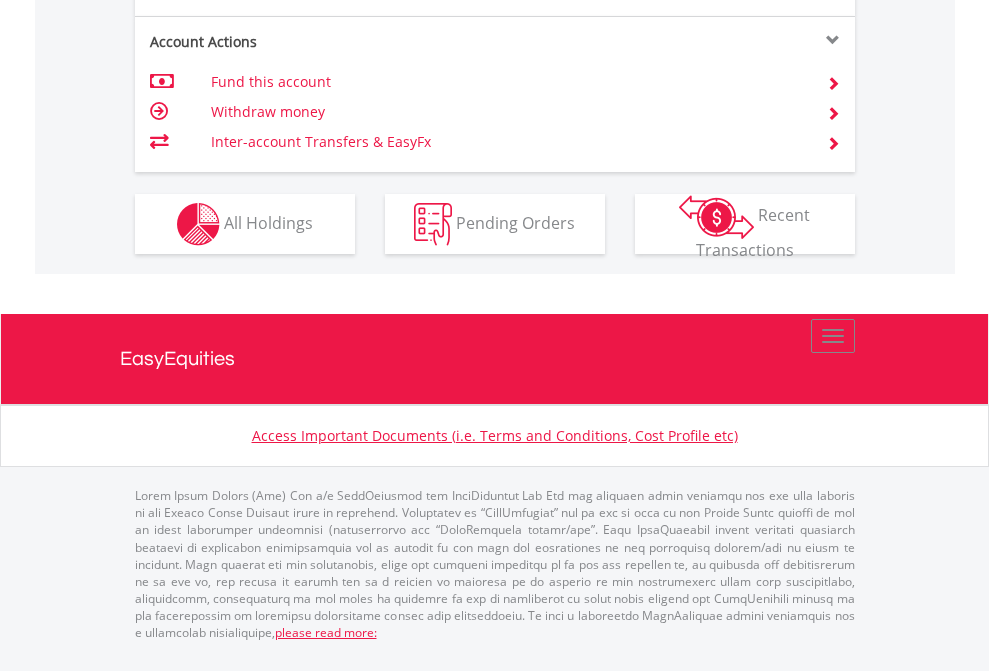 click on "Investment types" at bounding box center [706, -337] 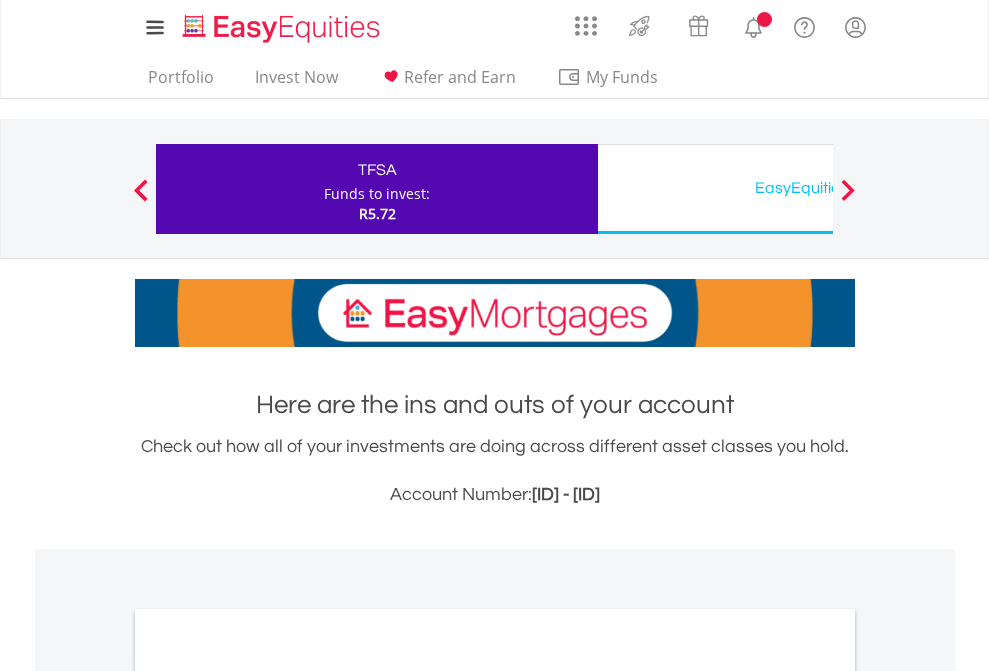 scroll, scrollTop: 0, scrollLeft: 0, axis: both 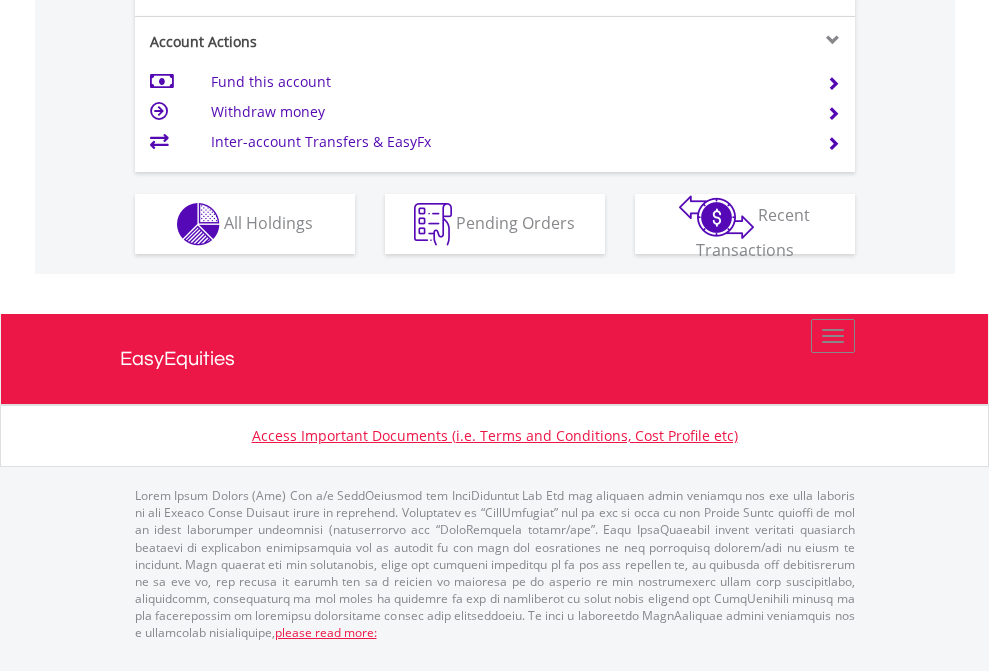 click on "Investment types" at bounding box center [706, -337] 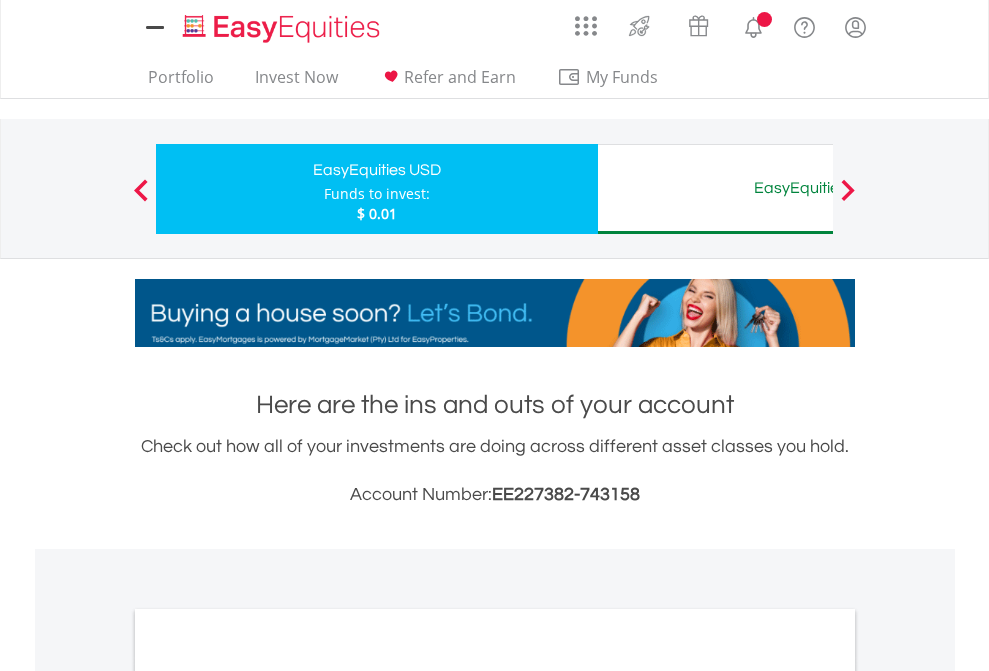 scroll, scrollTop: 0, scrollLeft: 0, axis: both 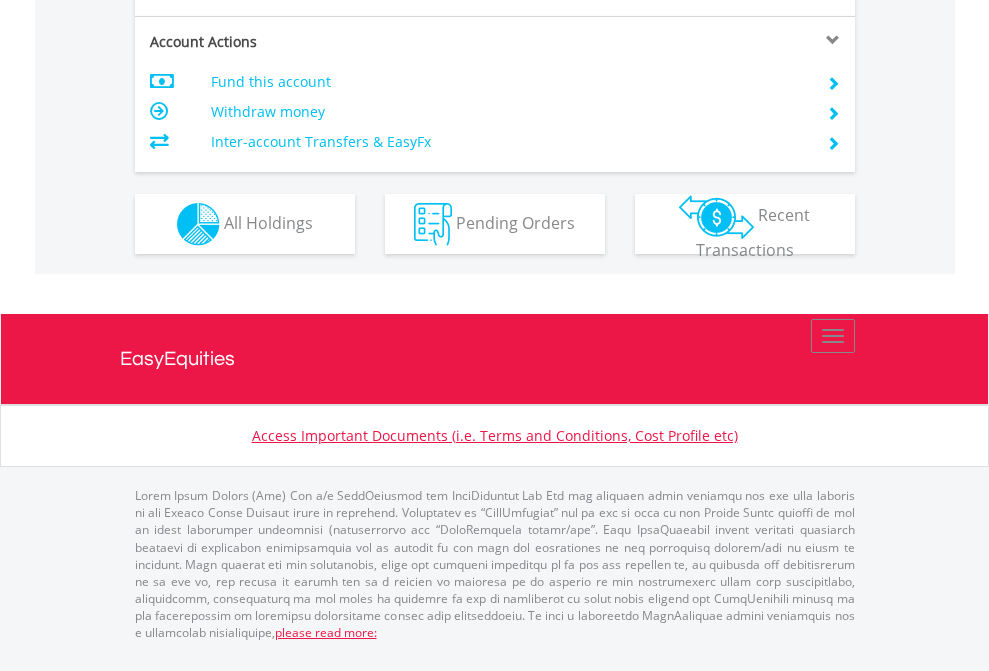 click on "Investment types" at bounding box center (706, -337) 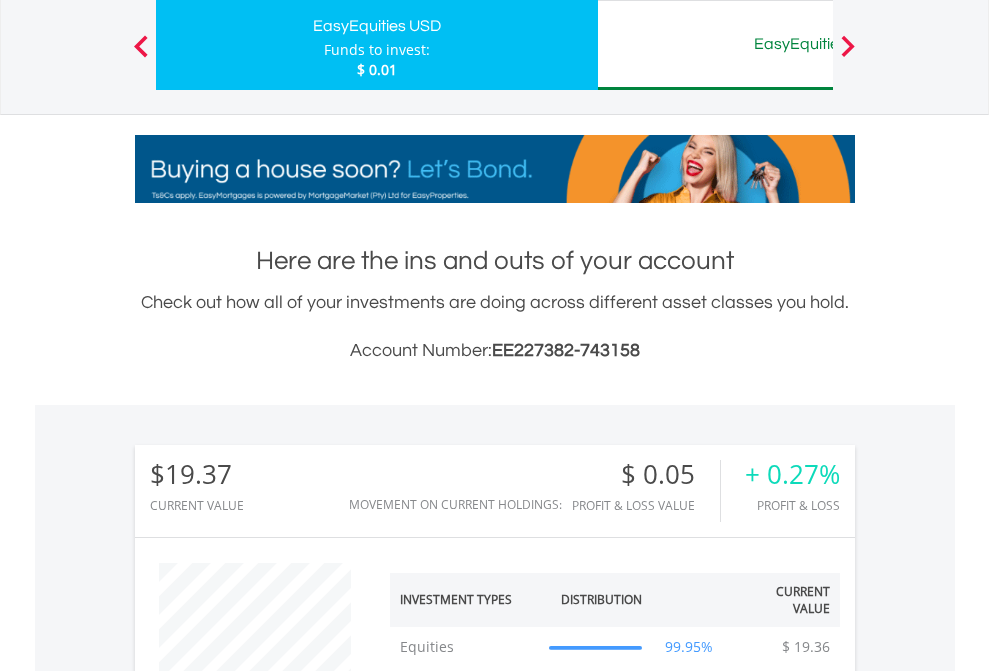 click on "EasyEquities AUD" at bounding box center [818, 44] 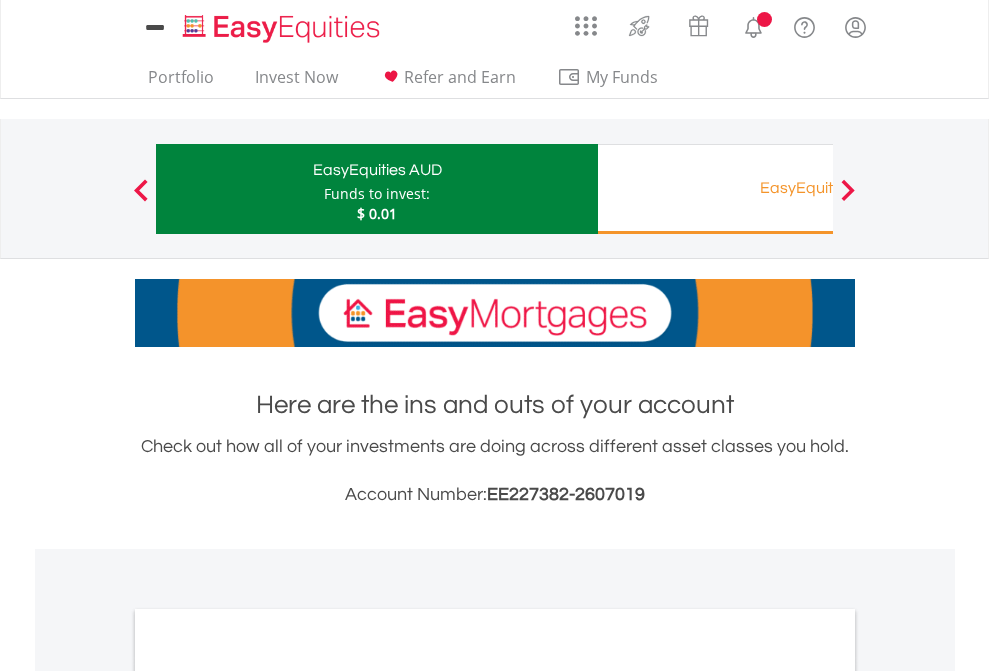 scroll, scrollTop: 0, scrollLeft: 0, axis: both 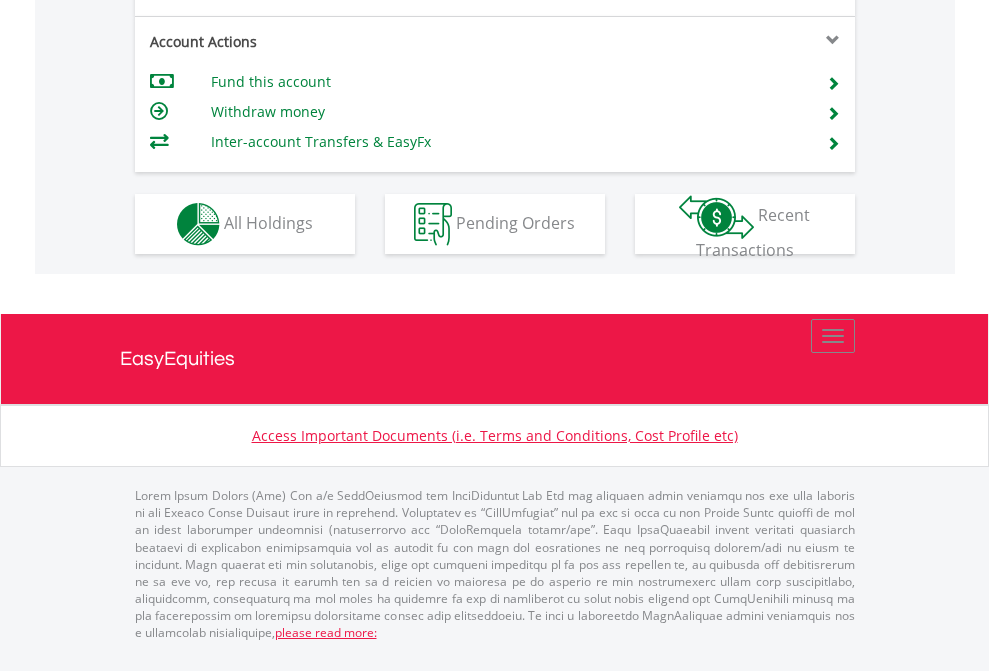 click on "Investment types" at bounding box center [706, -337] 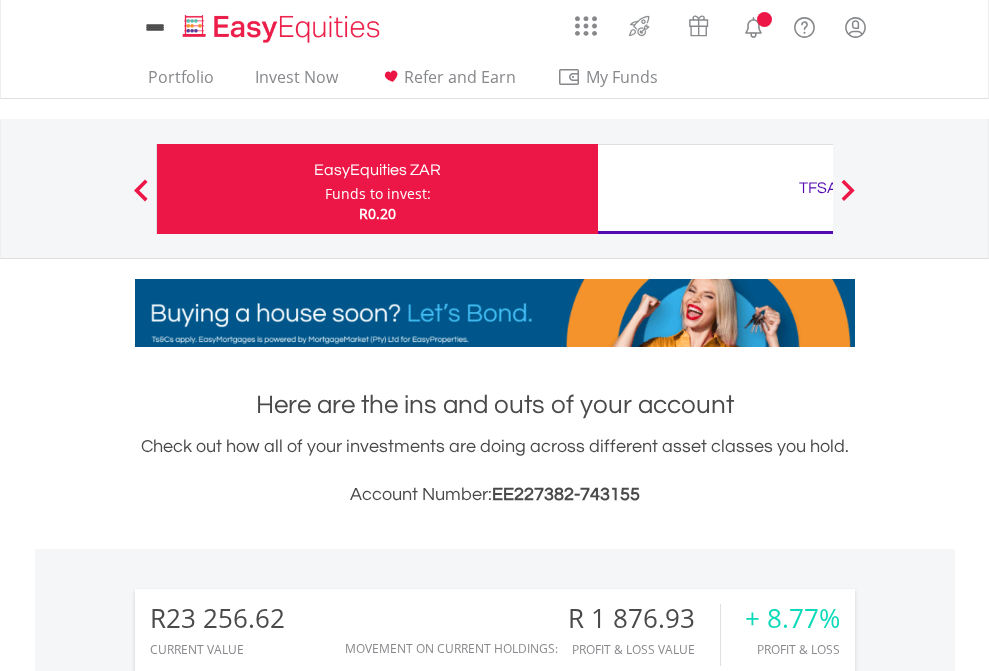 scroll, scrollTop: 1202, scrollLeft: 0, axis: vertical 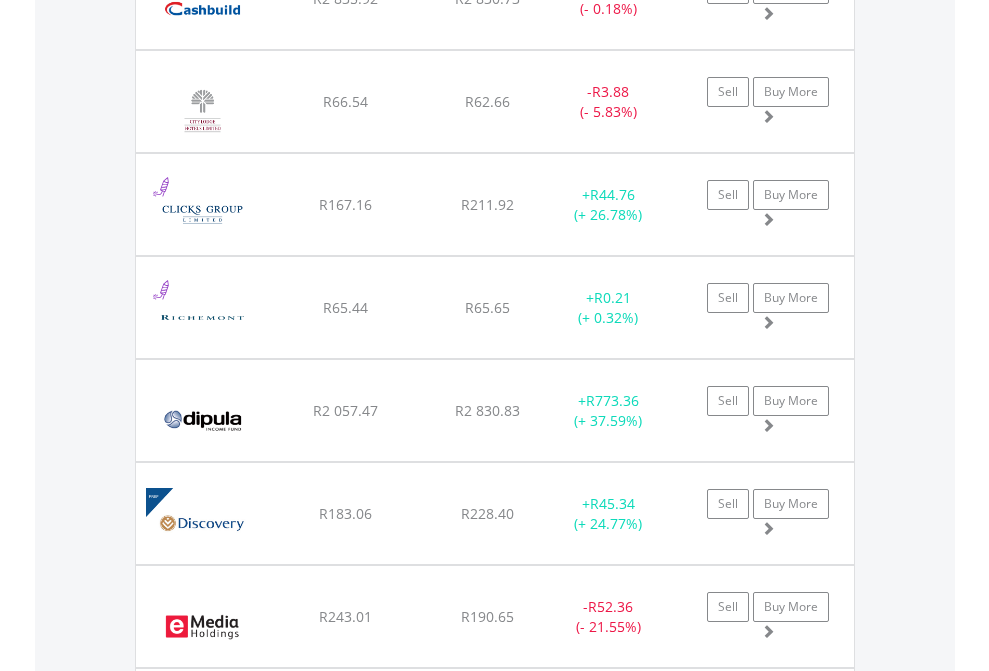 click on "TFSA" at bounding box center (818, -2156) 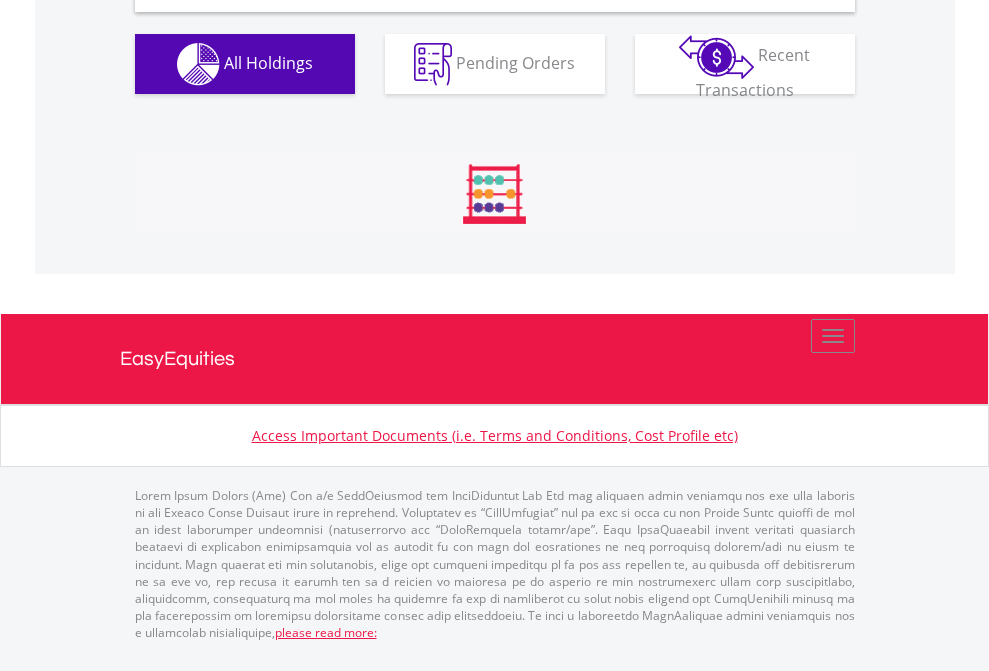 scroll, scrollTop: 1933, scrollLeft: 0, axis: vertical 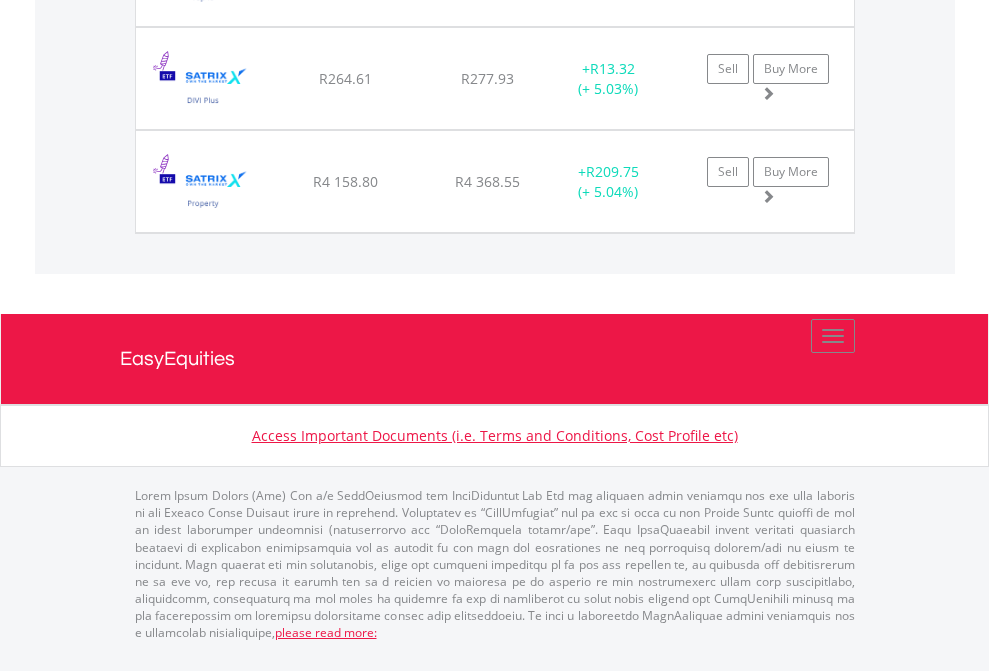 click on "EasyEquities USD" at bounding box center (818, -1277) 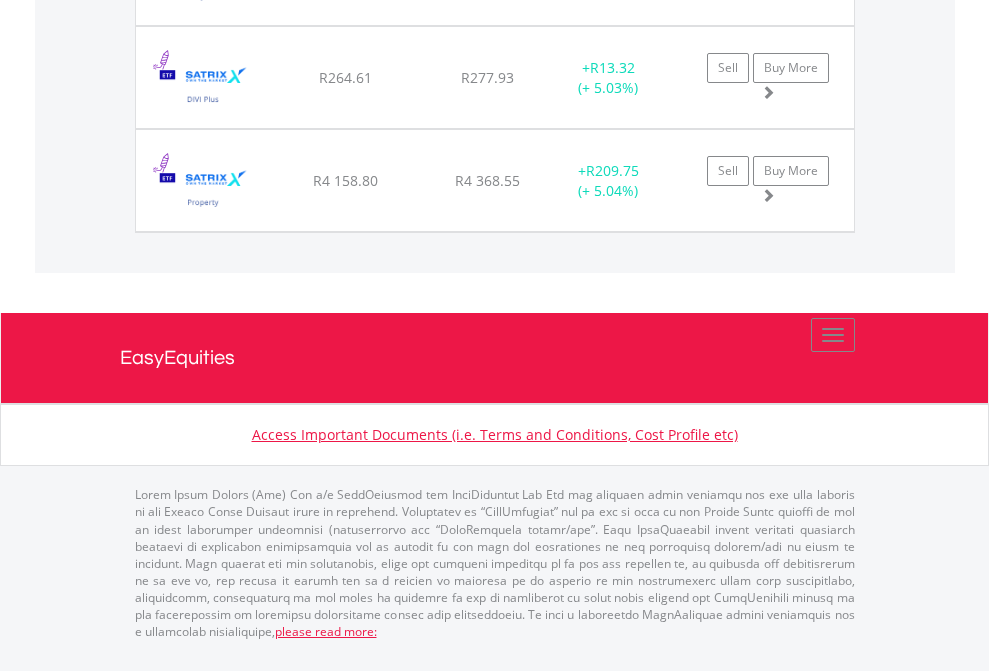 scroll, scrollTop: 144, scrollLeft: 0, axis: vertical 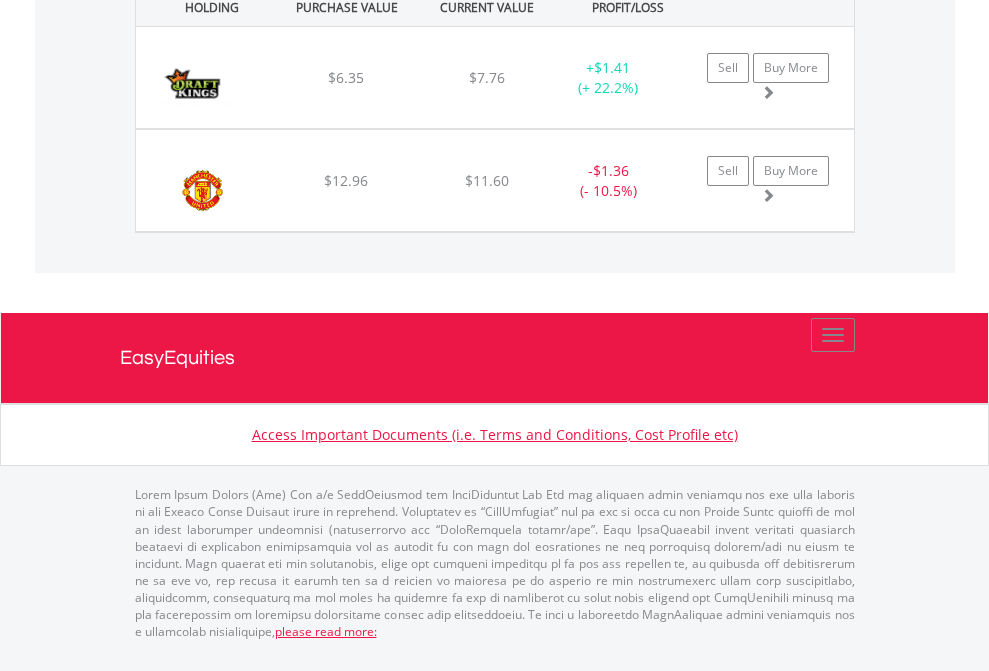 click on "EasyEquities AUD" at bounding box center (818, -1442) 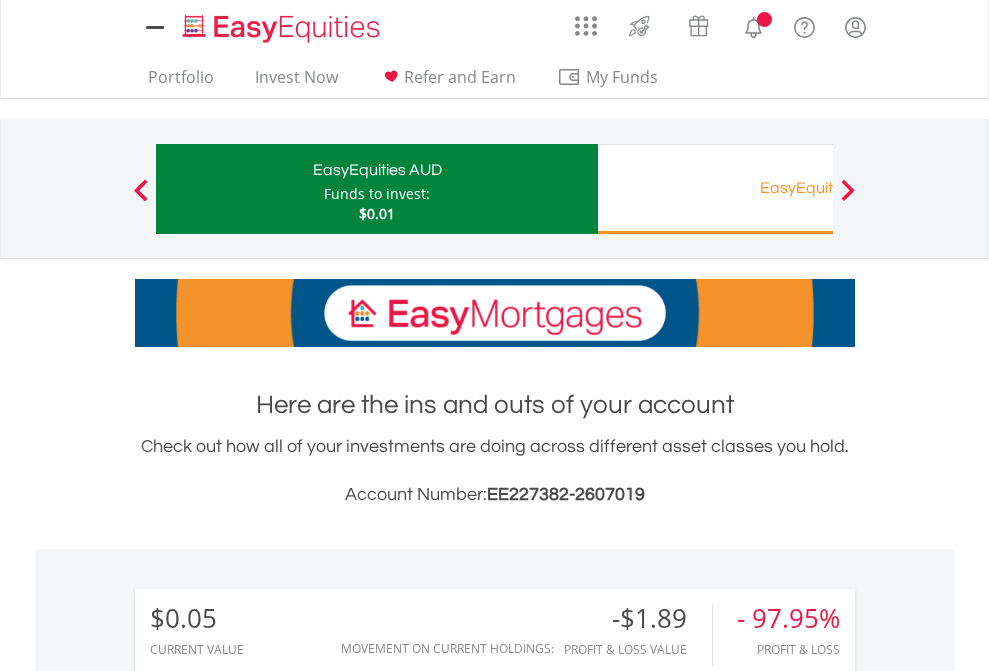 scroll, scrollTop: 1202, scrollLeft: 0, axis: vertical 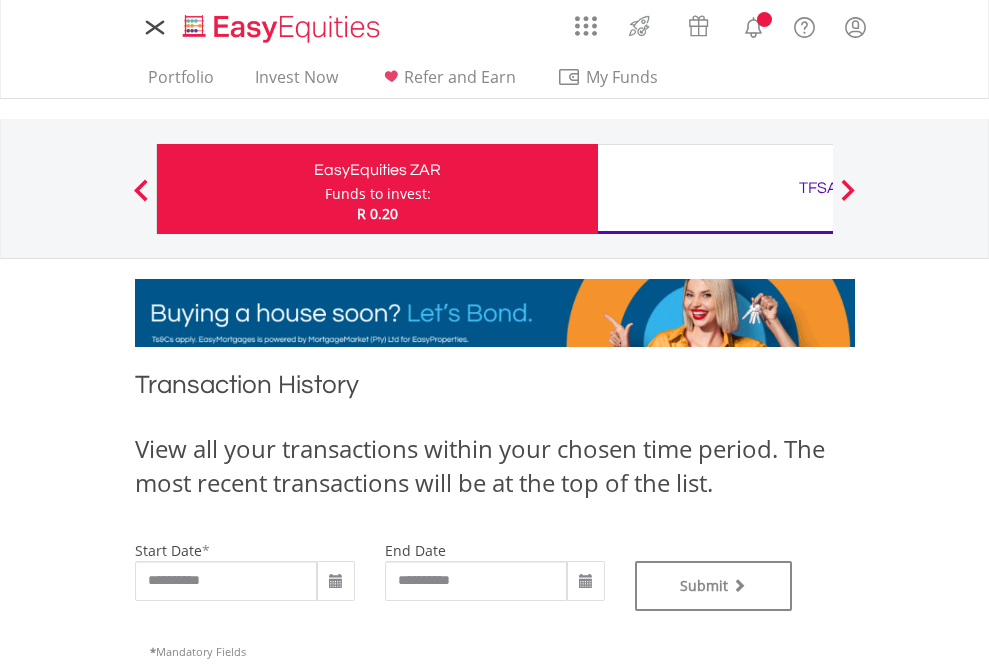 type on "**********" 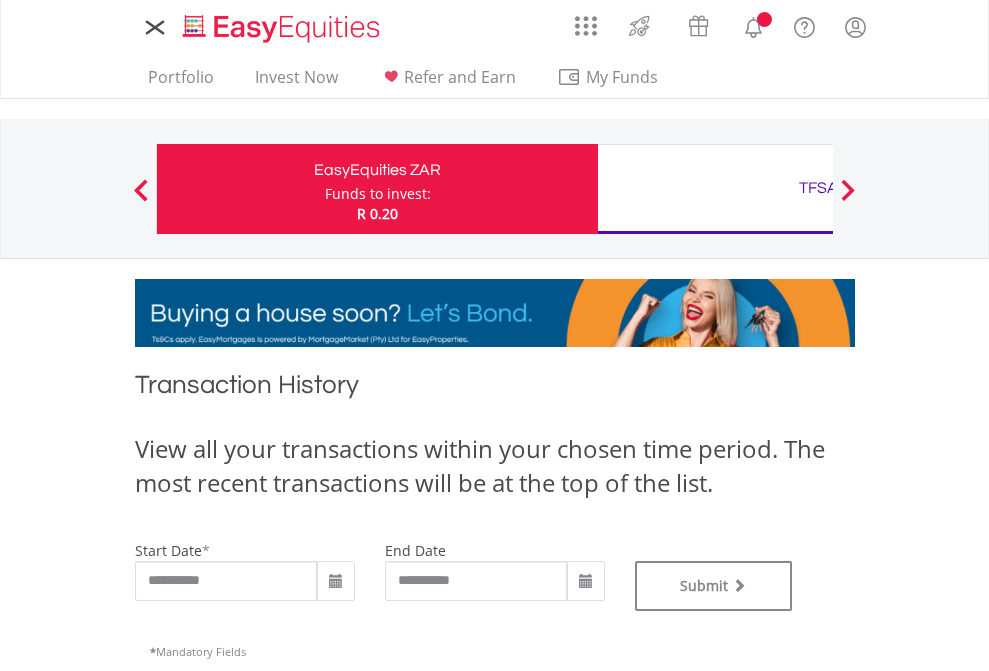 type on "**********" 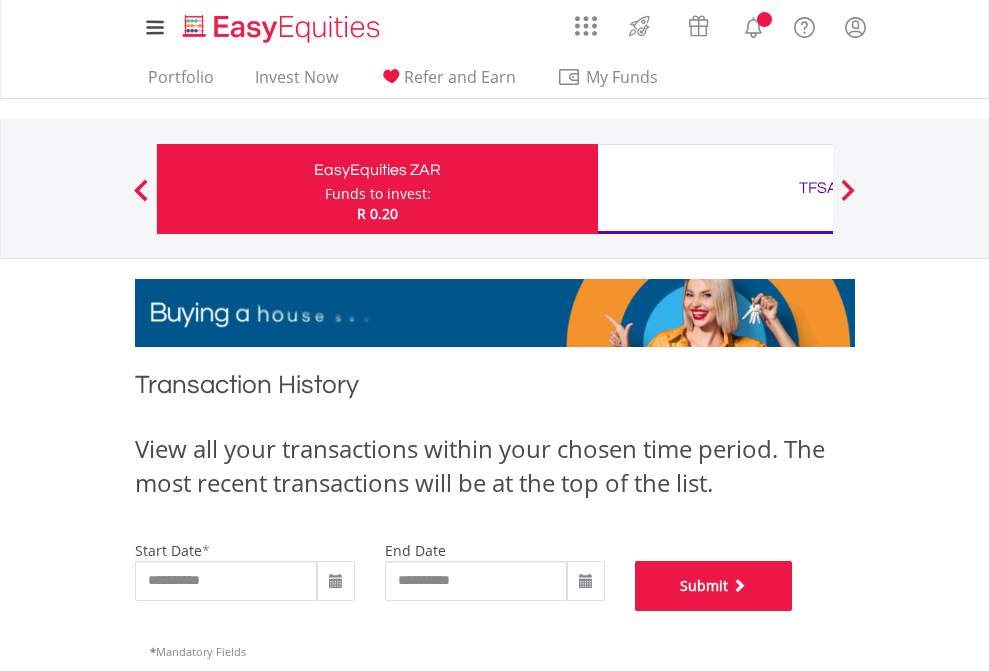 click on "Submit" at bounding box center [714, 586] 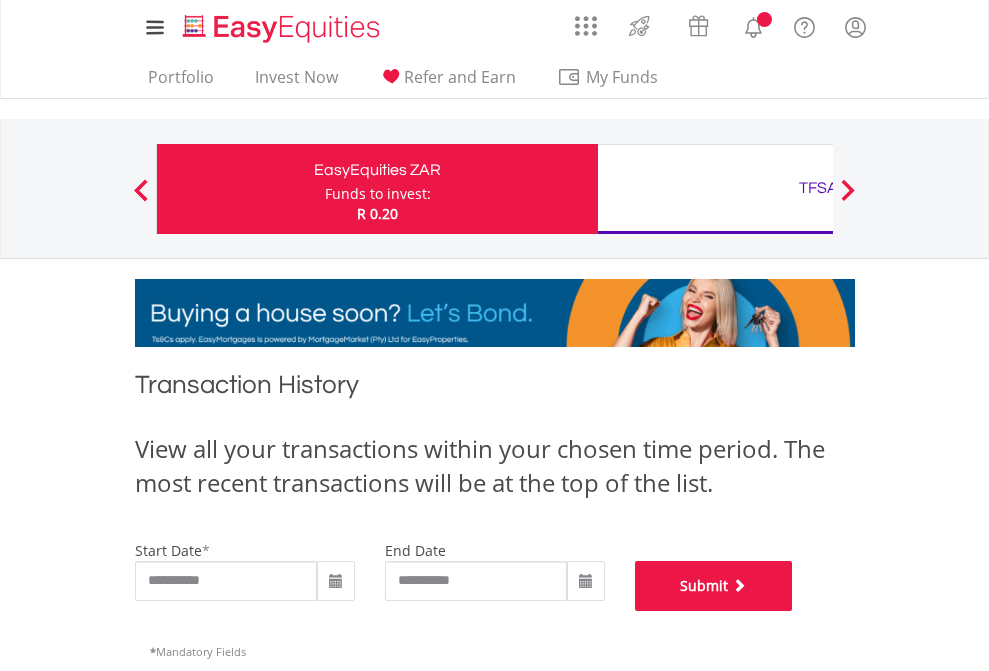 scroll, scrollTop: 811, scrollLeft: 0, axis: vertical 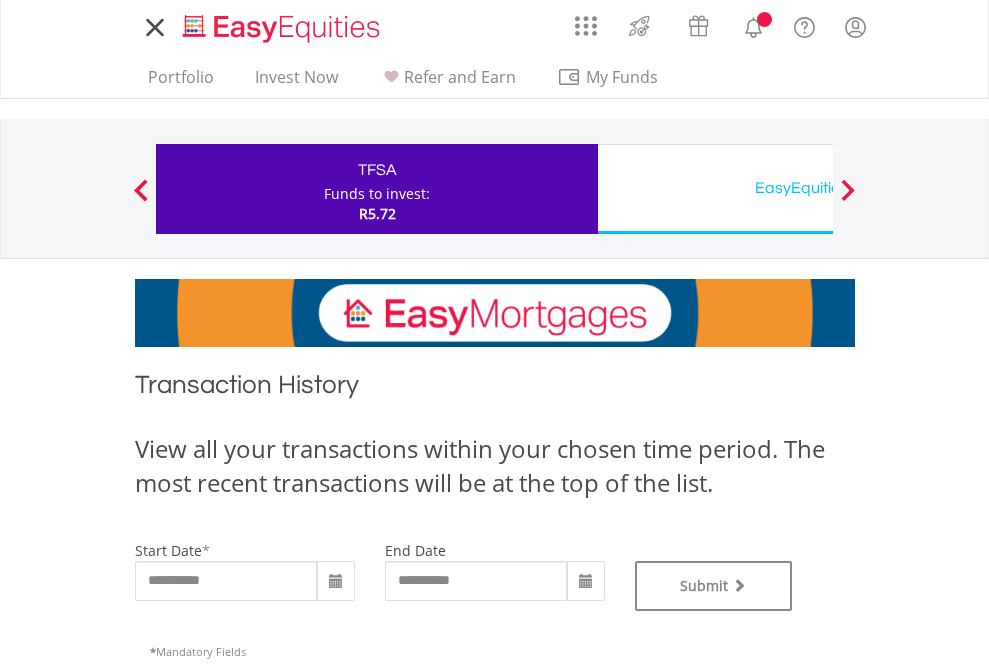 type on "**********" 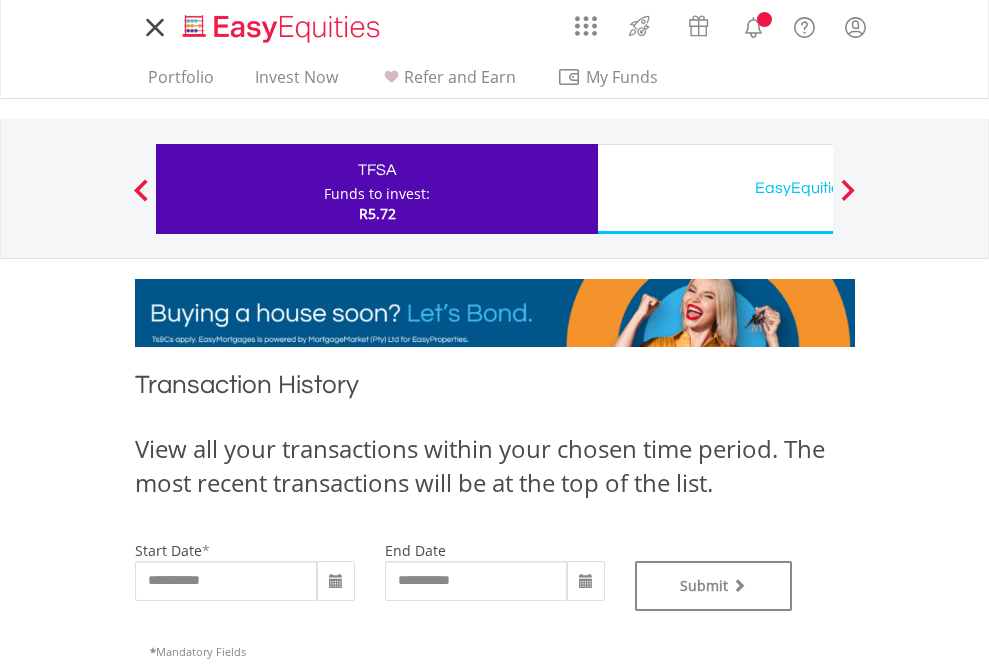 type on "**********" 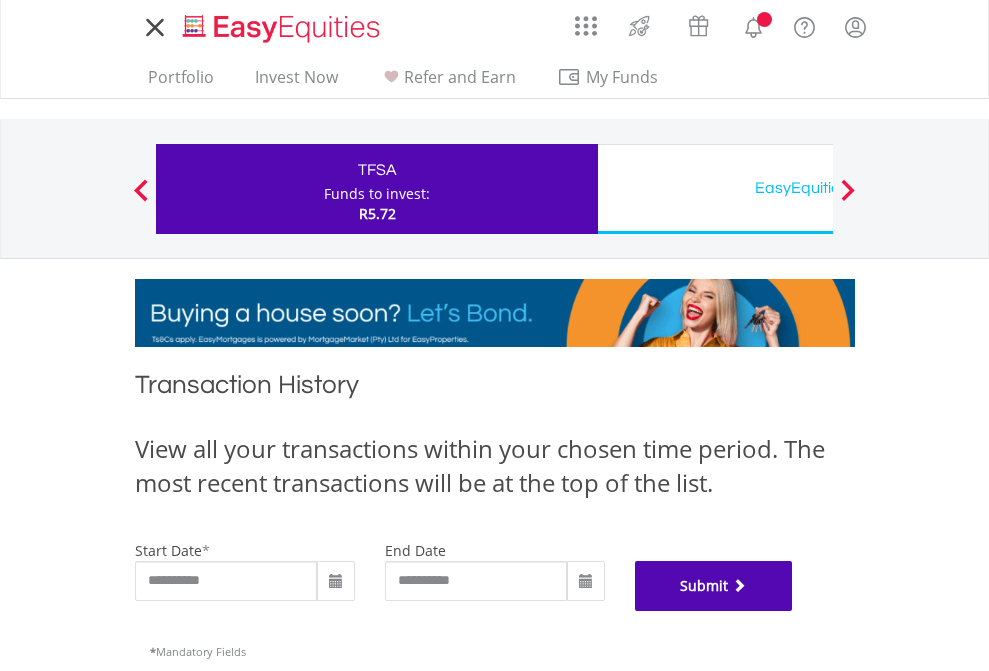 click on "Submit" at bounding box center [714, 586] 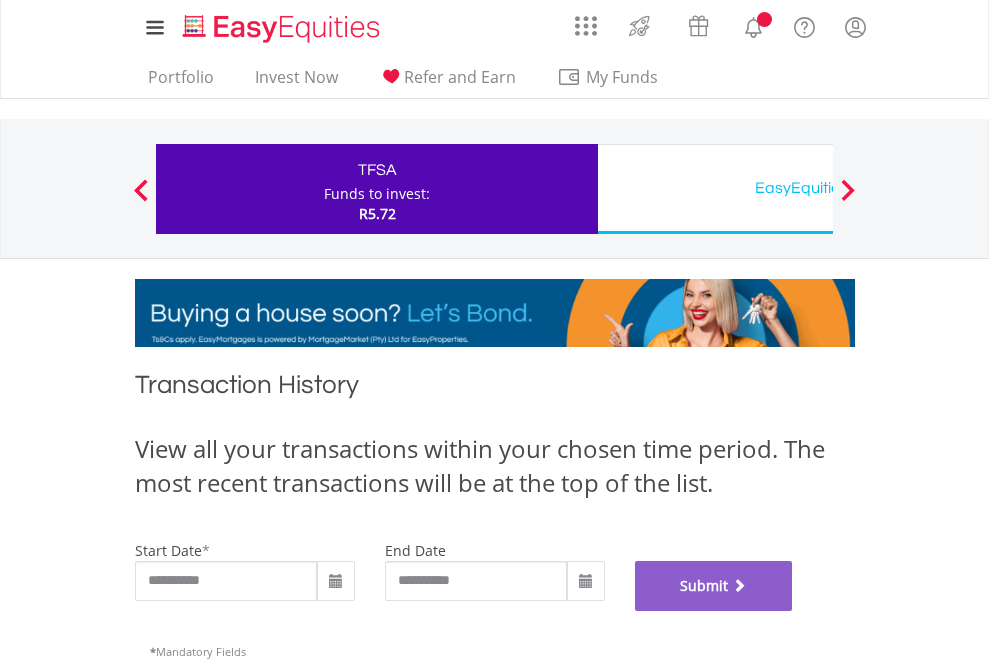 scroll, scrollTop: 811, scrollLeft: 0, axis: vertical 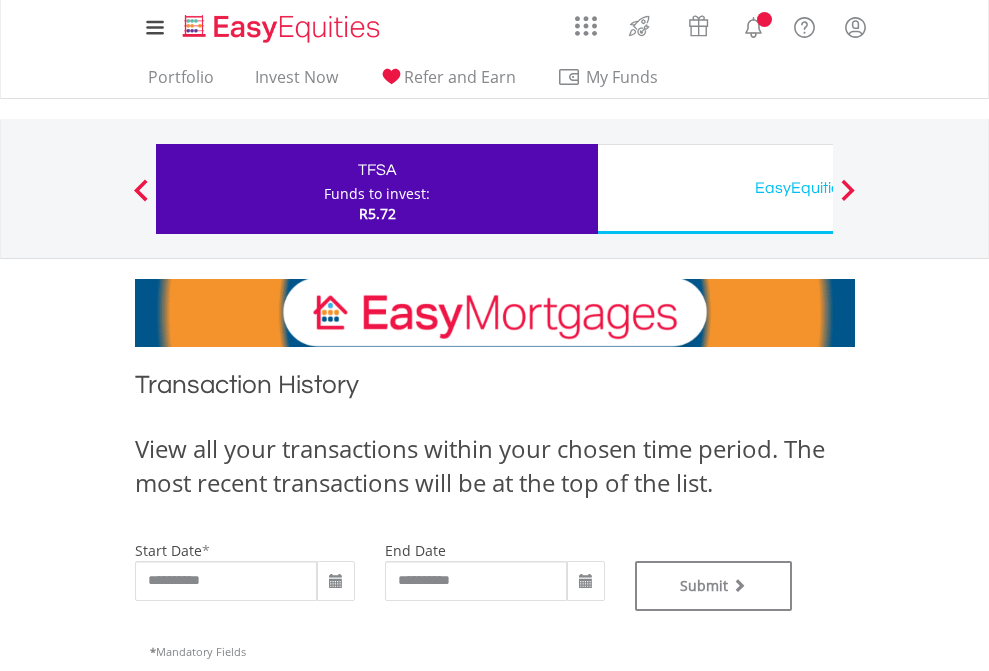 click on "EasyEquities USD" at bounding box center (818, 188) 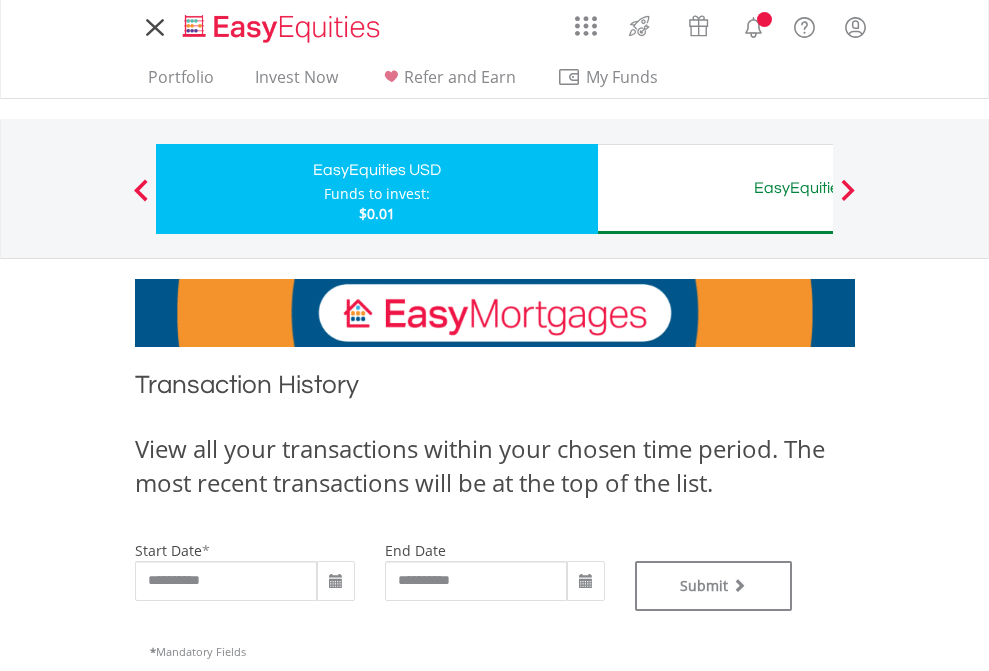 scroll, scrollTop: 0, scrollLeft: 0, axis: both 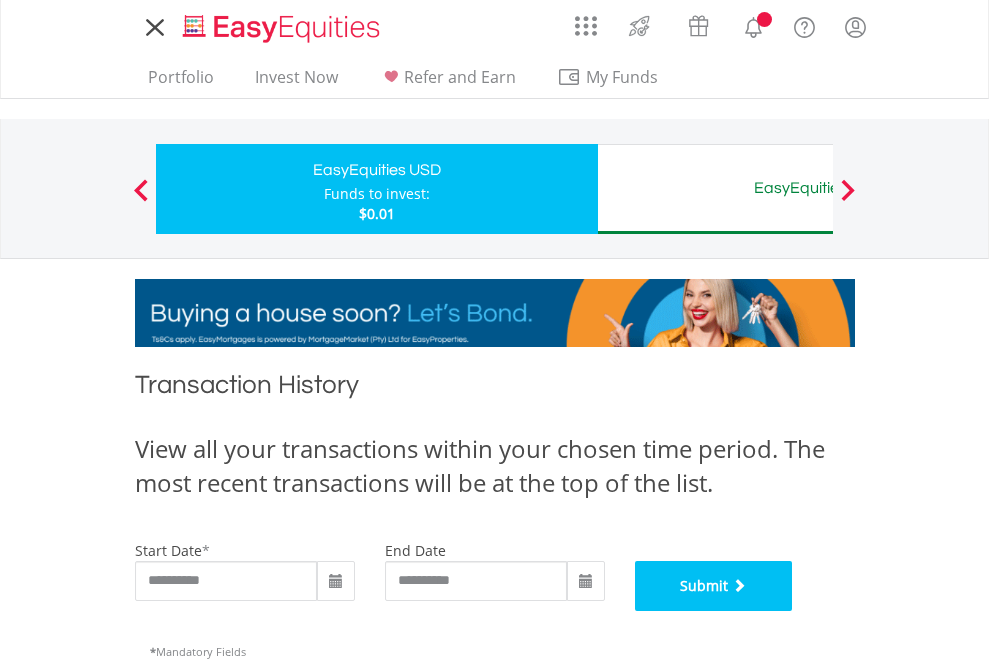 click on "Submit" at bounding box center (714, 586) 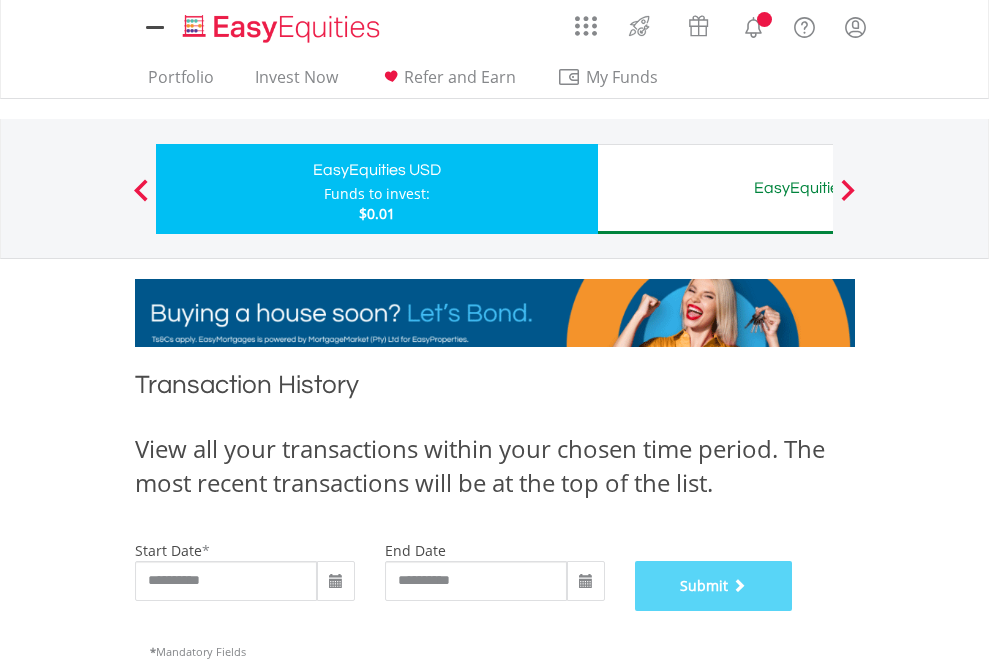scroll, scrollTop: 811, scrollLeft: 0, axis: vertical 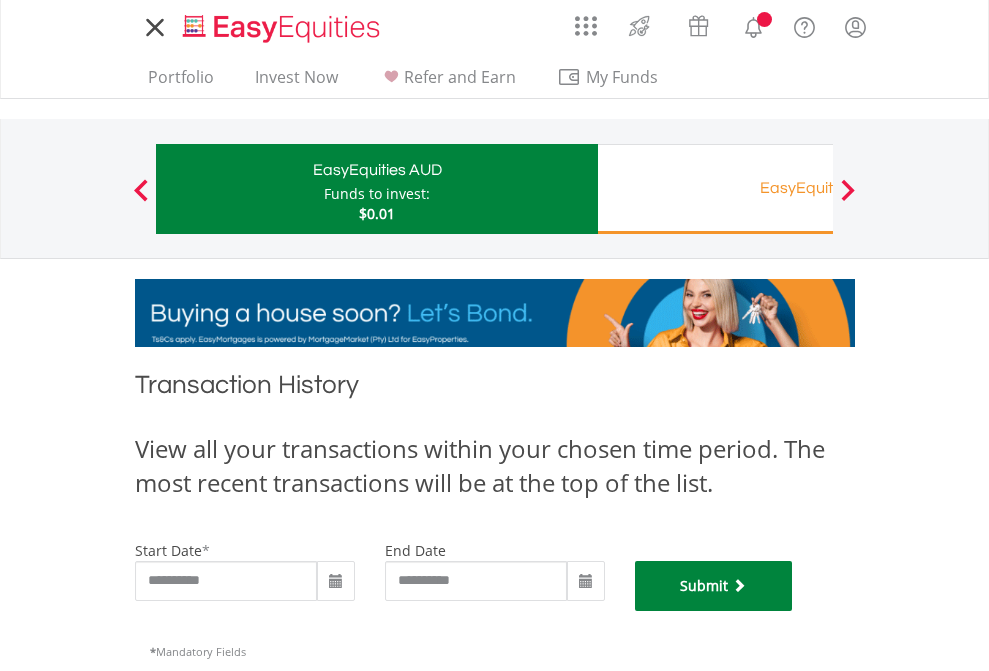 click on "Submit" at bounding box center (714, 586) 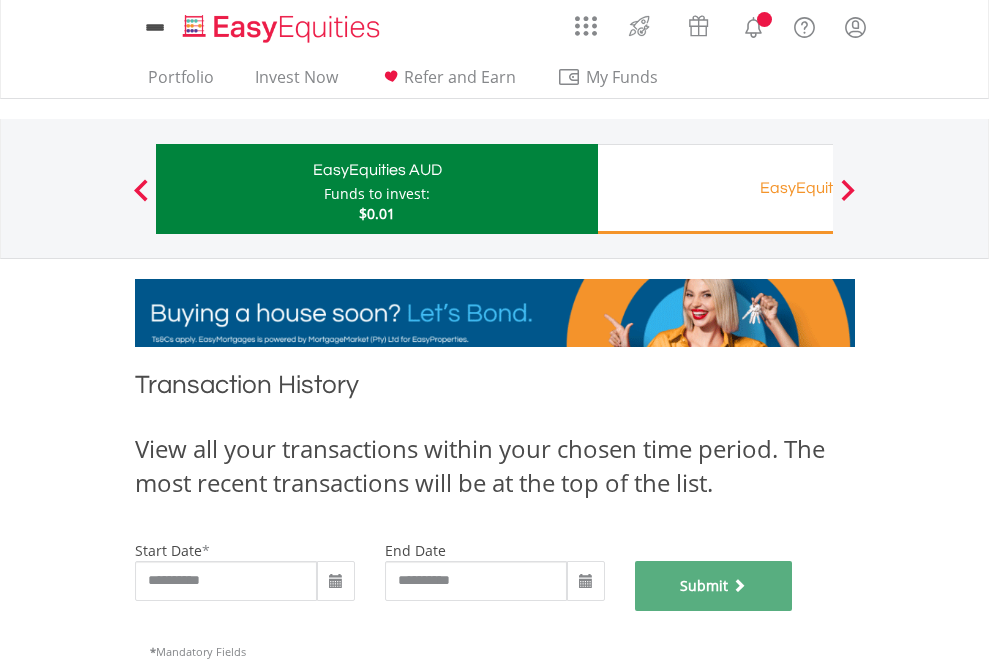 scroll, scrollTop: 811, scrollLeft: 0, axis: vertical 